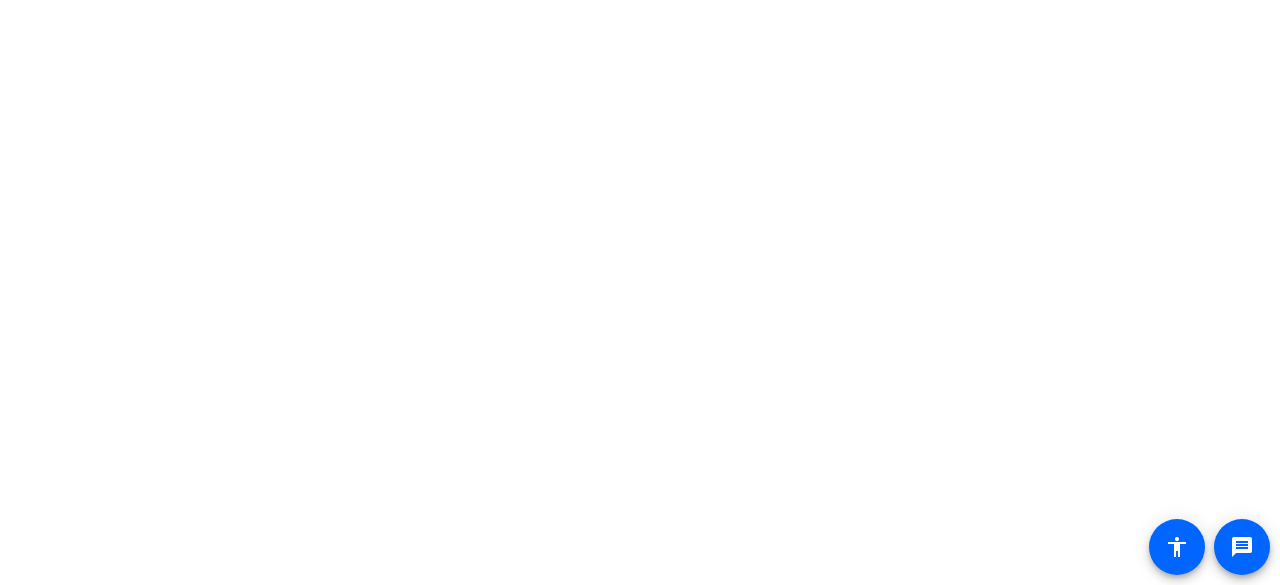 scroll, scrollTop: 0, scrollLeft: 0, axis: both 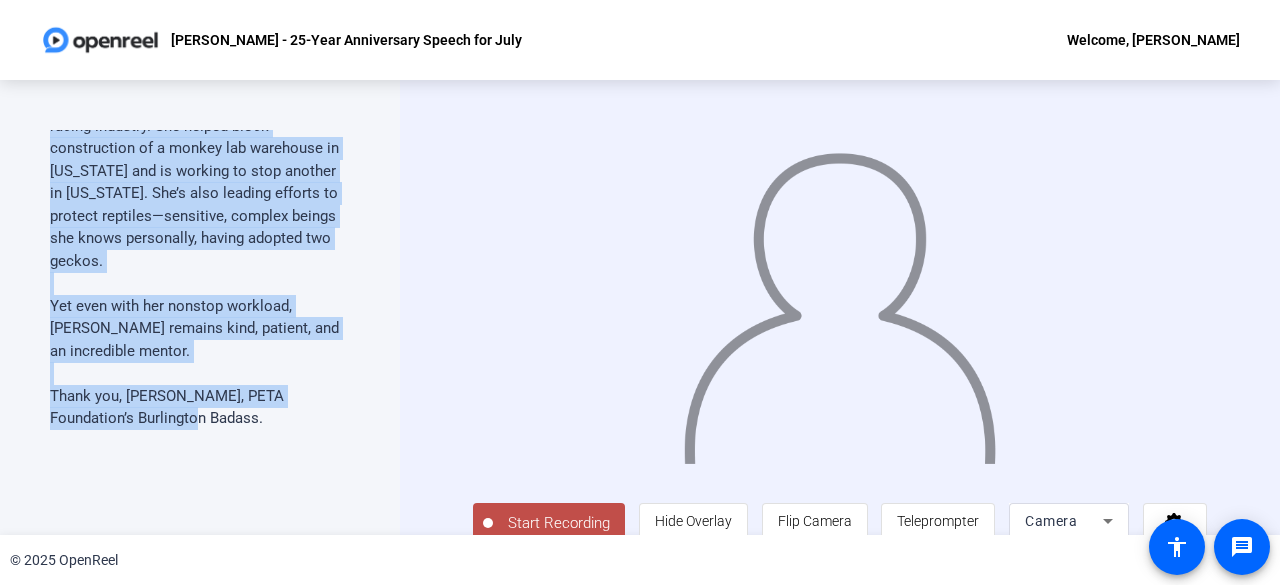 drag, startPoint x: 50, startPoint y: 208, endPoint x: 203, endPoint y: 336, distance: 199.48183 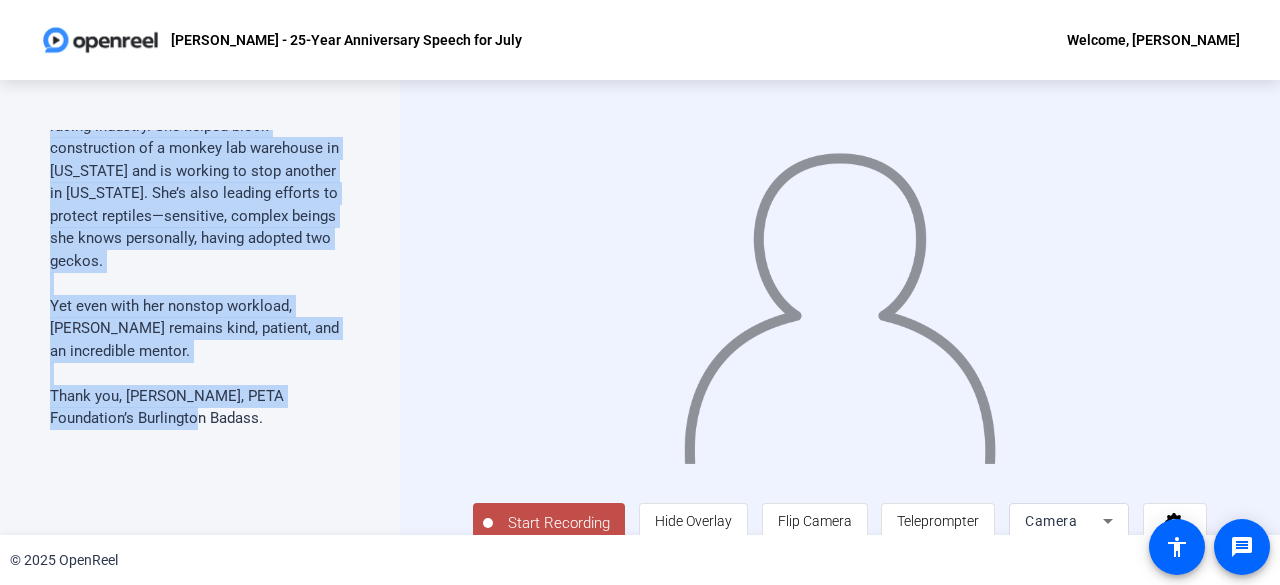 copy on "Celebrating her silver FSAP-versary, General Counsel of Legal and Corporate Affairs [PERSON_NAME] has spent 25 years championing animal rights and we are delighted. Brilliant and dedicated—she keeps a Vegan Starter Kit kiosk outside her home and hosts an animal liberation-themed Airbnb—[PERSON_NAME] oversees PETA’s legal investigations. A Rolling Stones fan, she’s a Jumpin’ Jack  Force  for animals. She played key roles in victories like freeing the [PERSON_NAME] Bros. Circus polar bears and uncovering abuse in the horse racing industry. She helped block construction of a monkey lab warehouse in [US_STATE] and is working to stop another in [US_STATE]. She’s also leading efforts to protect reptiles—sensitive, complex beings she knows personally, having adopted two geckos. Yet even with her nonstop workload, [PERSON_NAME] remains kind, patient, and an incredible mentor. Thank you, [PERSON_NAME], PETA Foundation’s Burlington Badass." 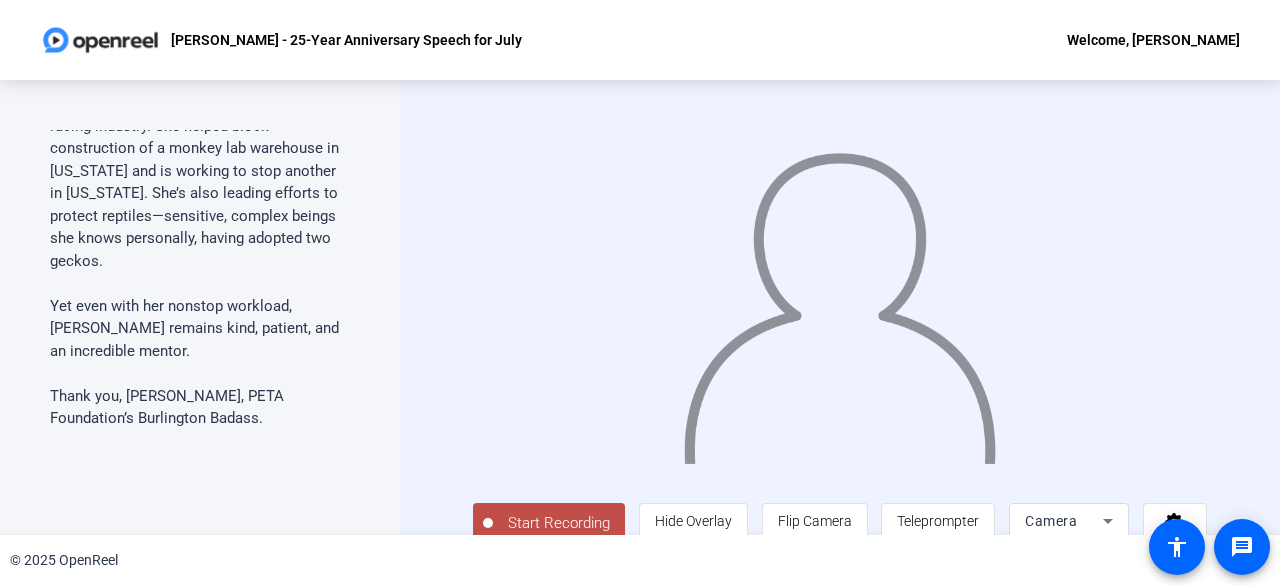 click on "Start Recording  person  Hide Overlay flip Flip Camera article  Teleprompter Camera" 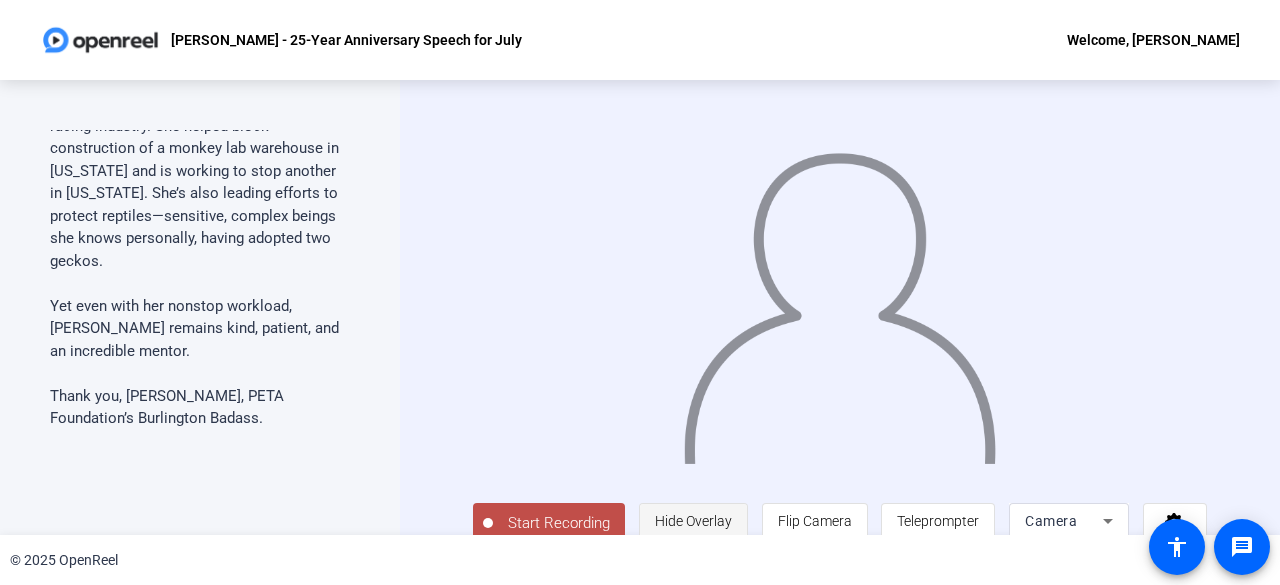 click on "Hide Overlay" 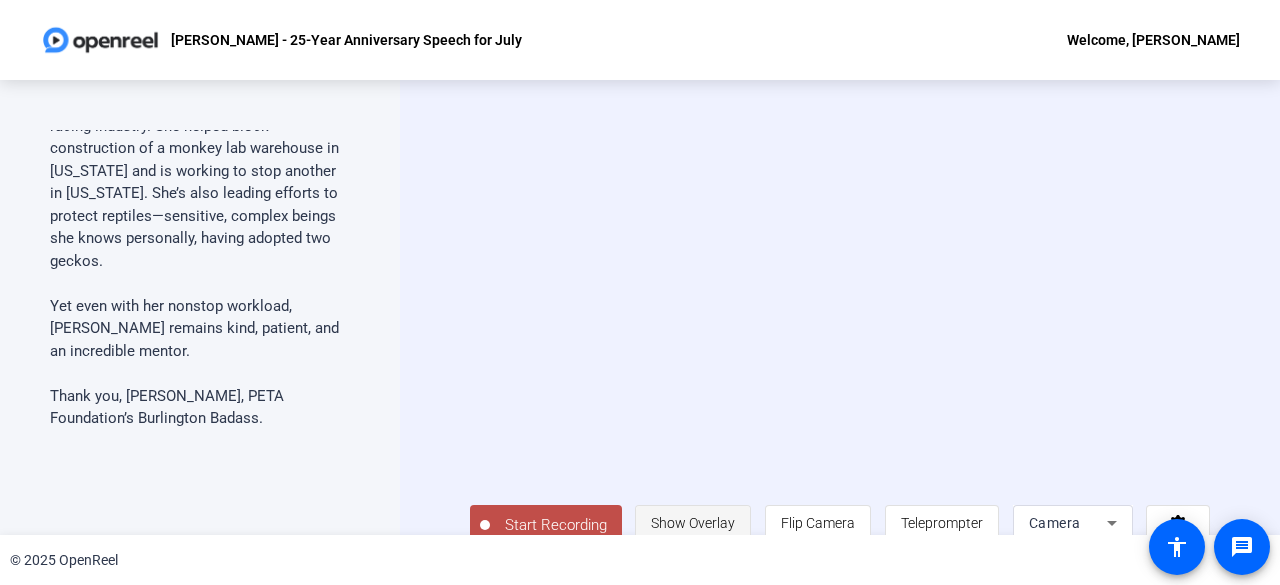 click on "Show Overlay" 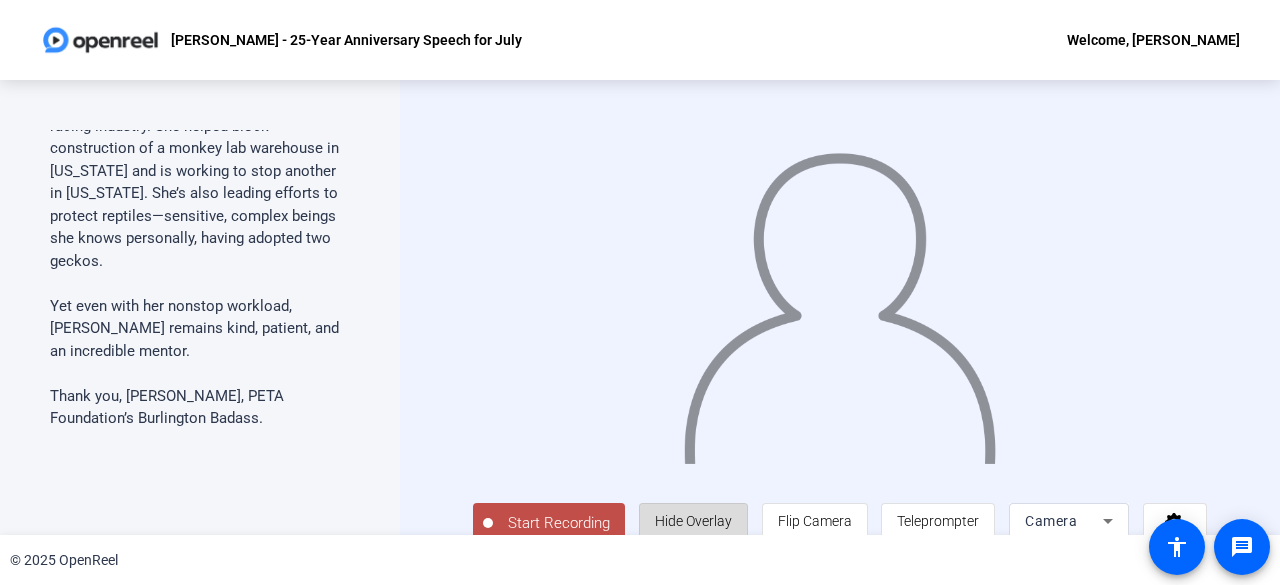 click on "Hide Overlay" 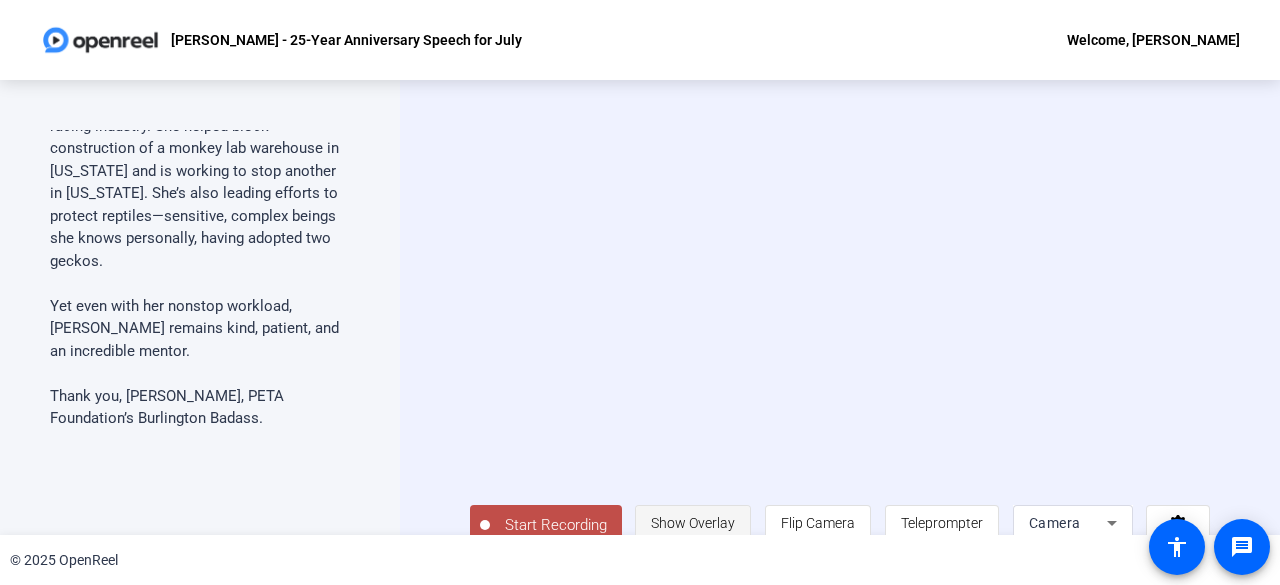 click on "Show Overlay" 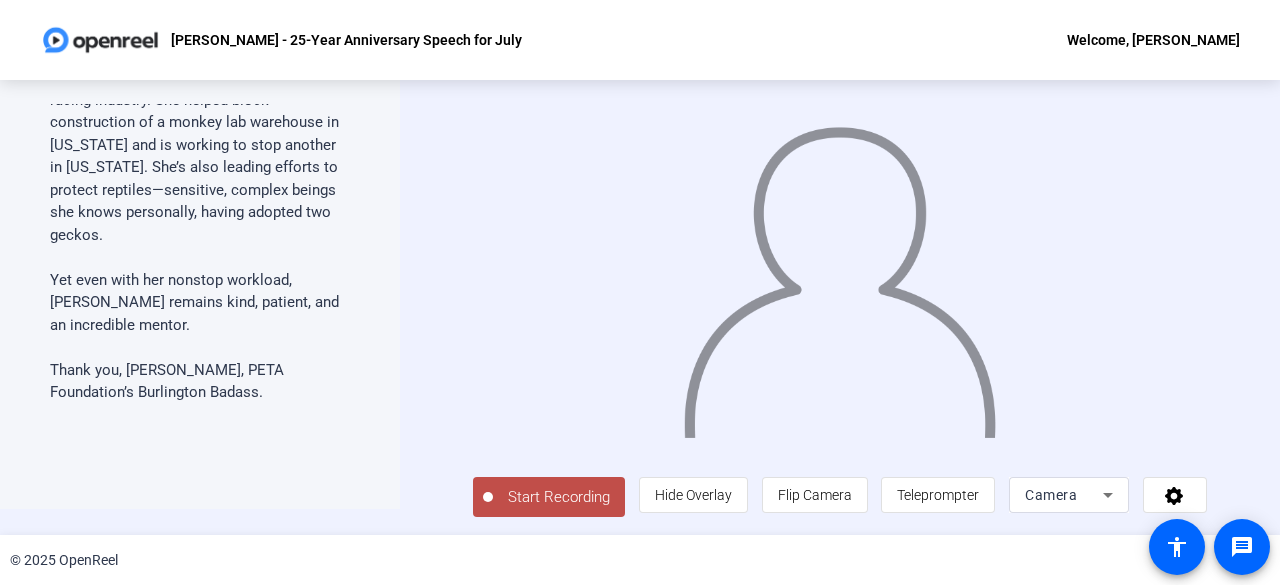 scroll, scrollTop: 0, scrollLeft: 0, axis: both 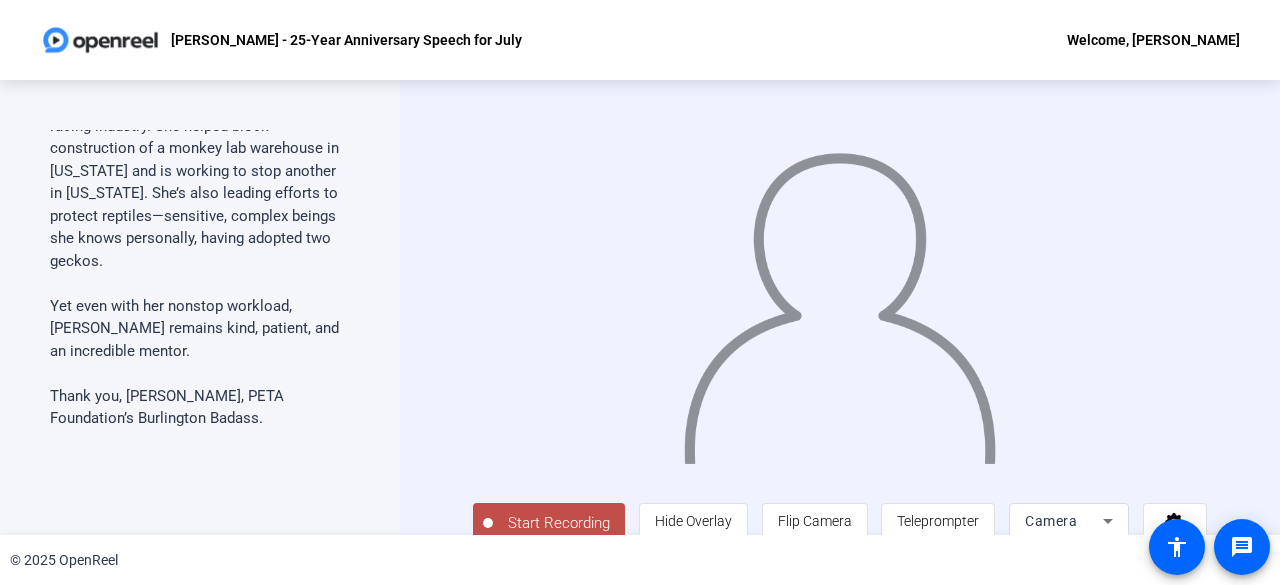 click on "Start Recording" 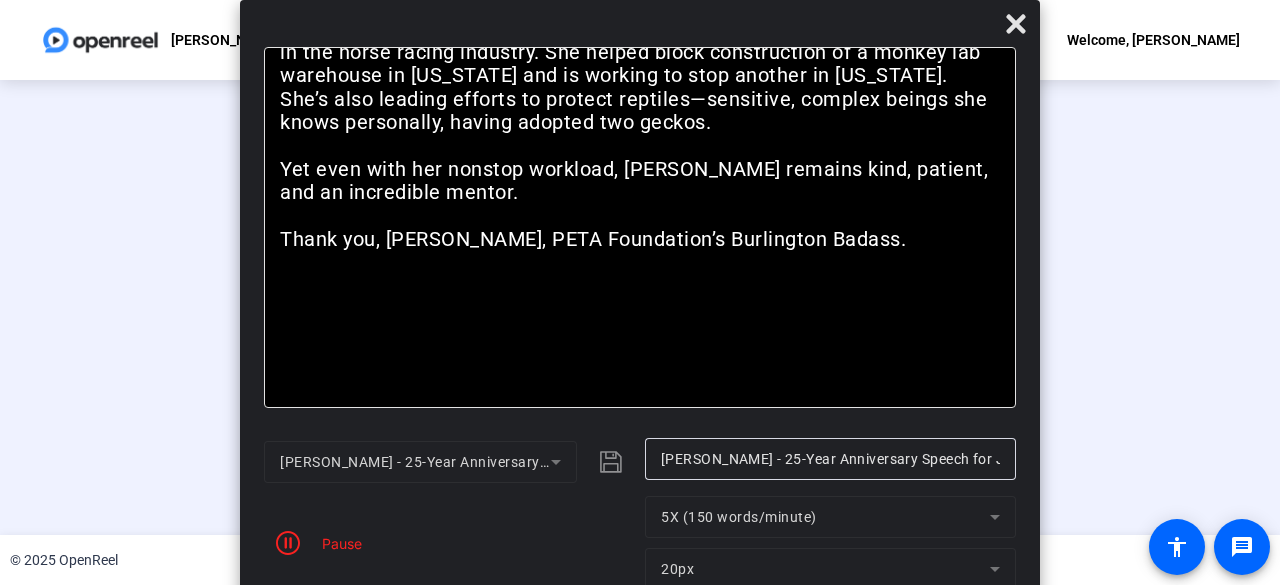 click on "Pause" 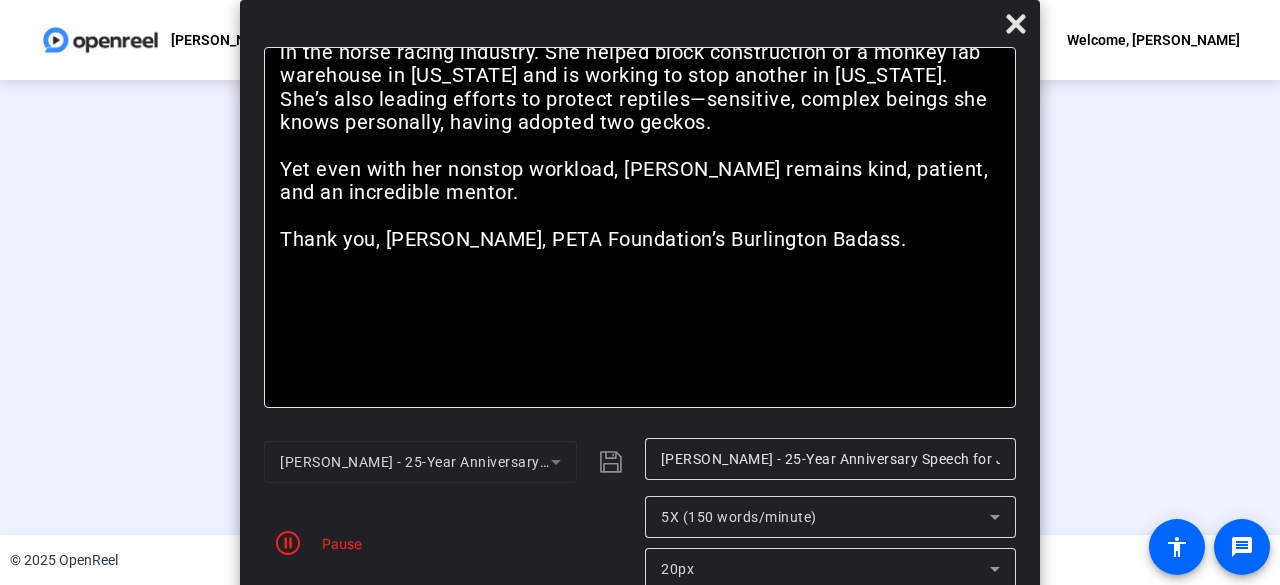 drag, startPoint x: 870, startPoint y: 32, endPoint x: 870, endPoint y: -3, distance: 35 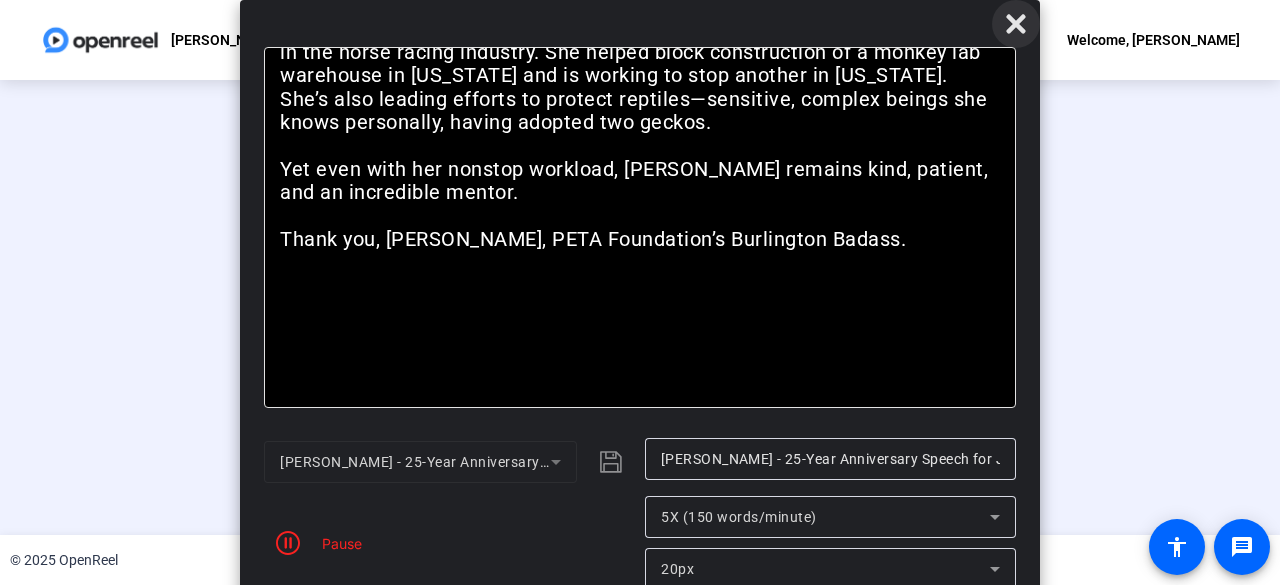 click 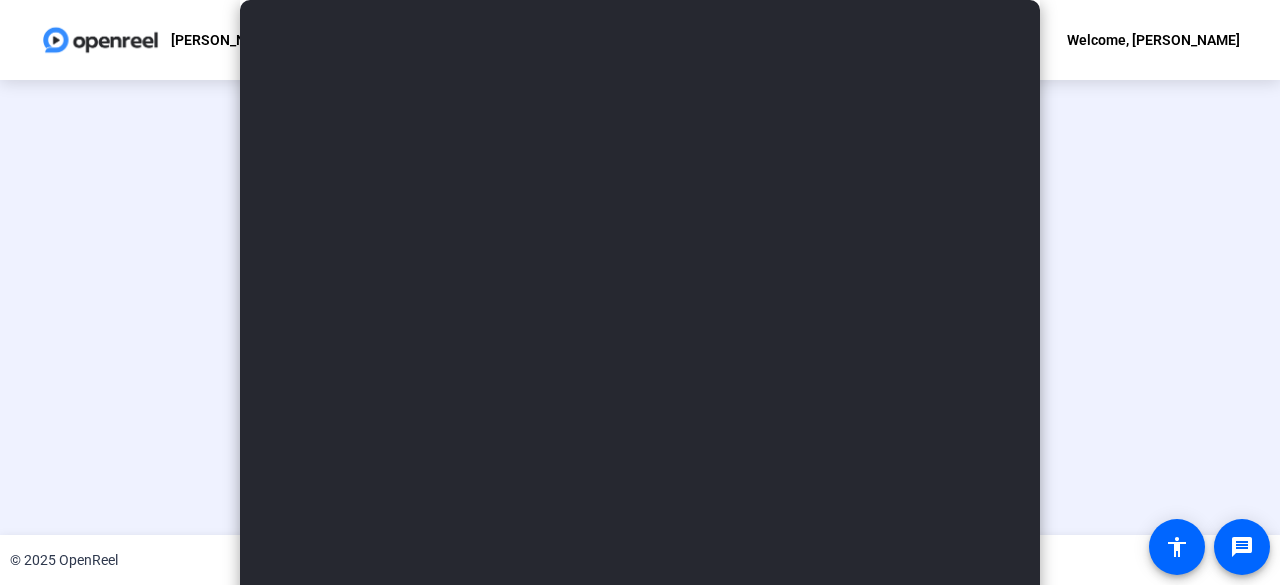 scroll, scrollTop: 123, scrollLeft: 0, axis: vertical 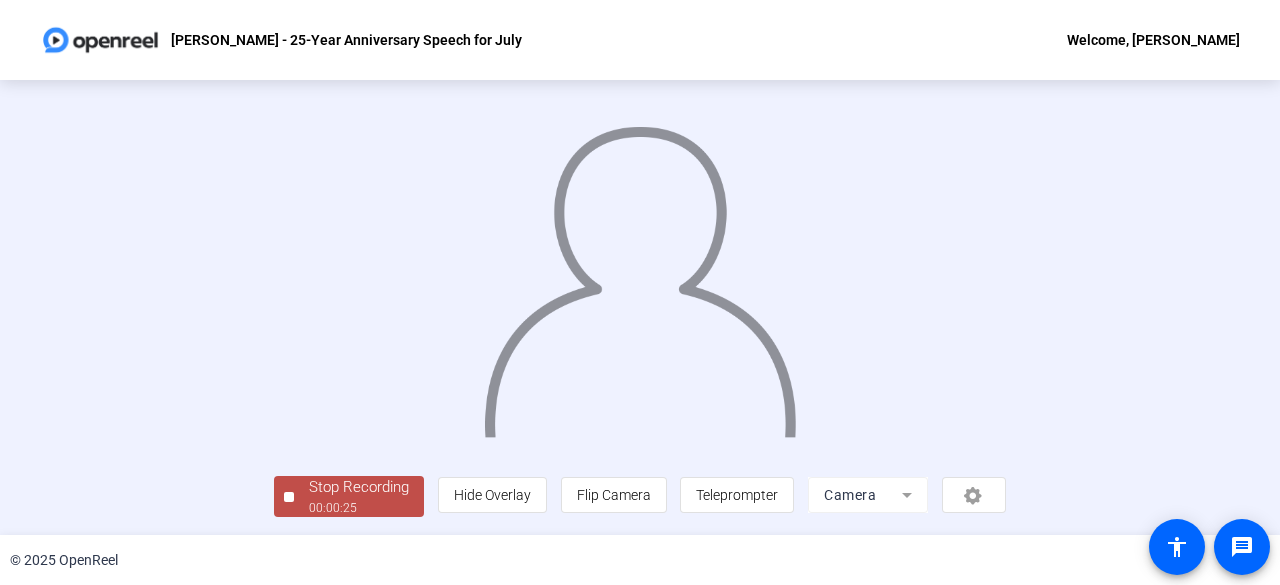 click on "00:00:25" 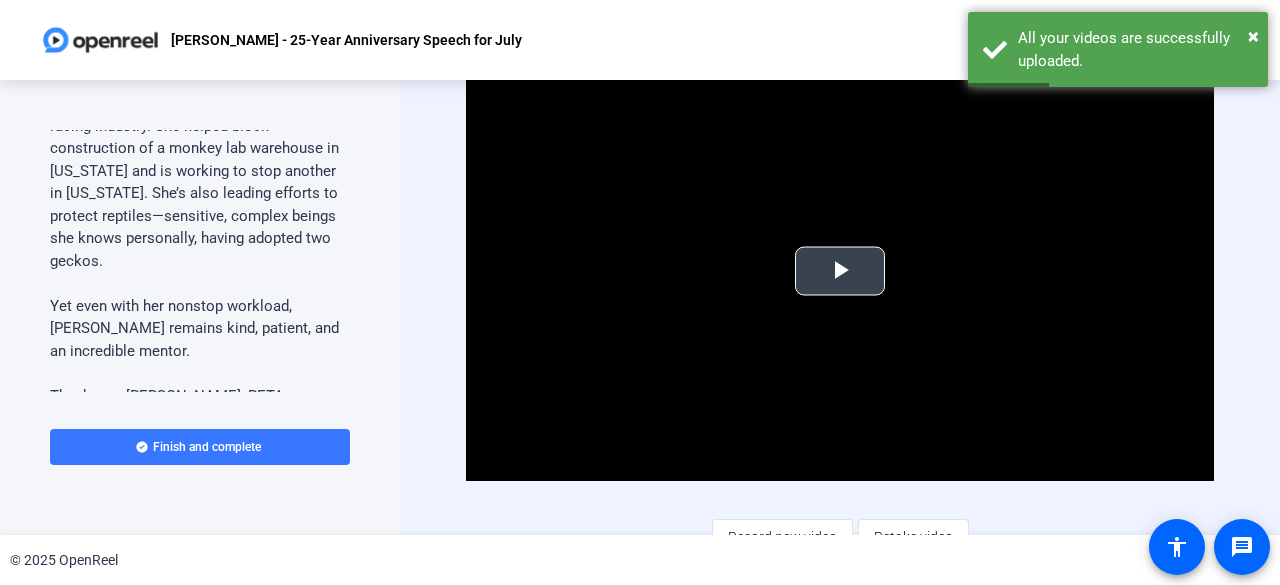 click at bounding box center (840, 271) 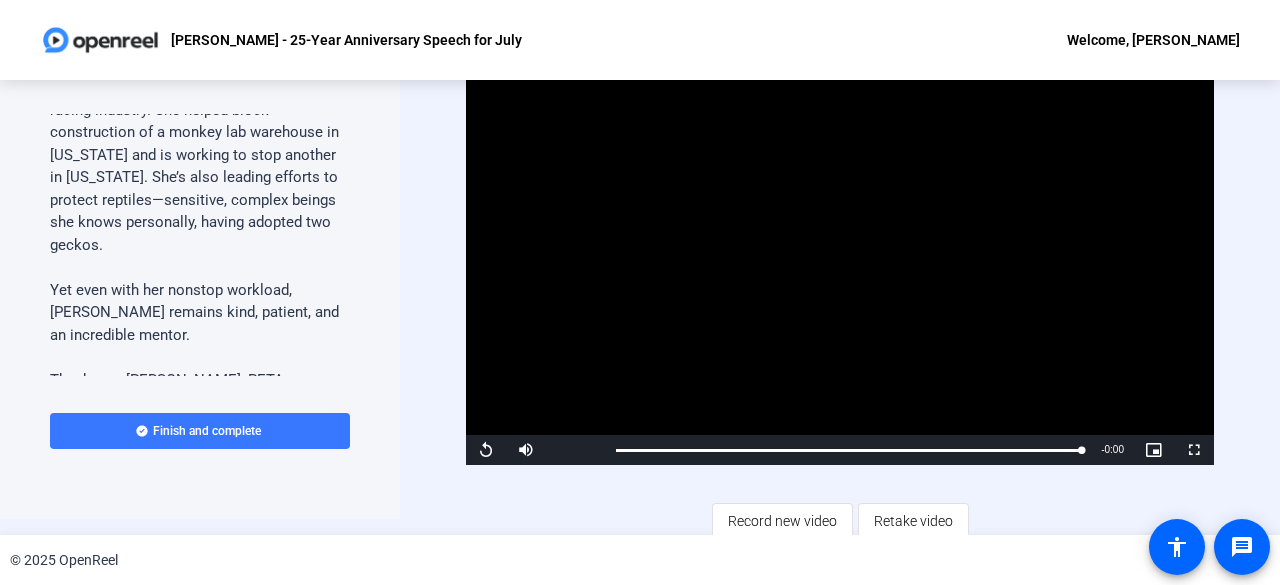 scroll, scrollTop: 23, scrollLeft: 0, axis: vertical 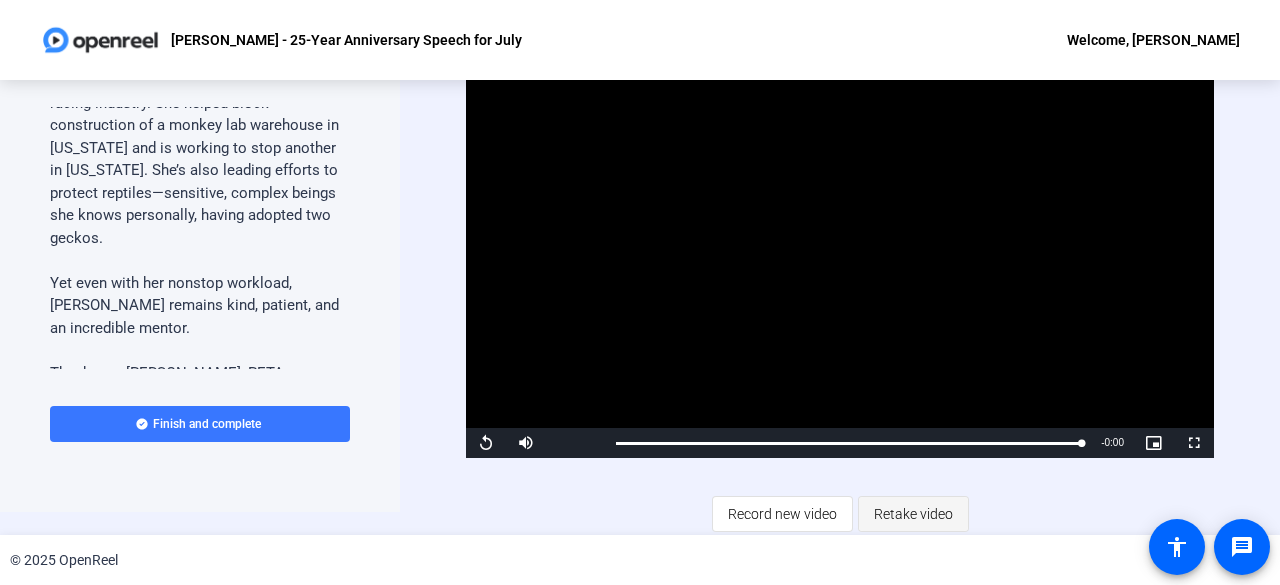 click on "Retake video" 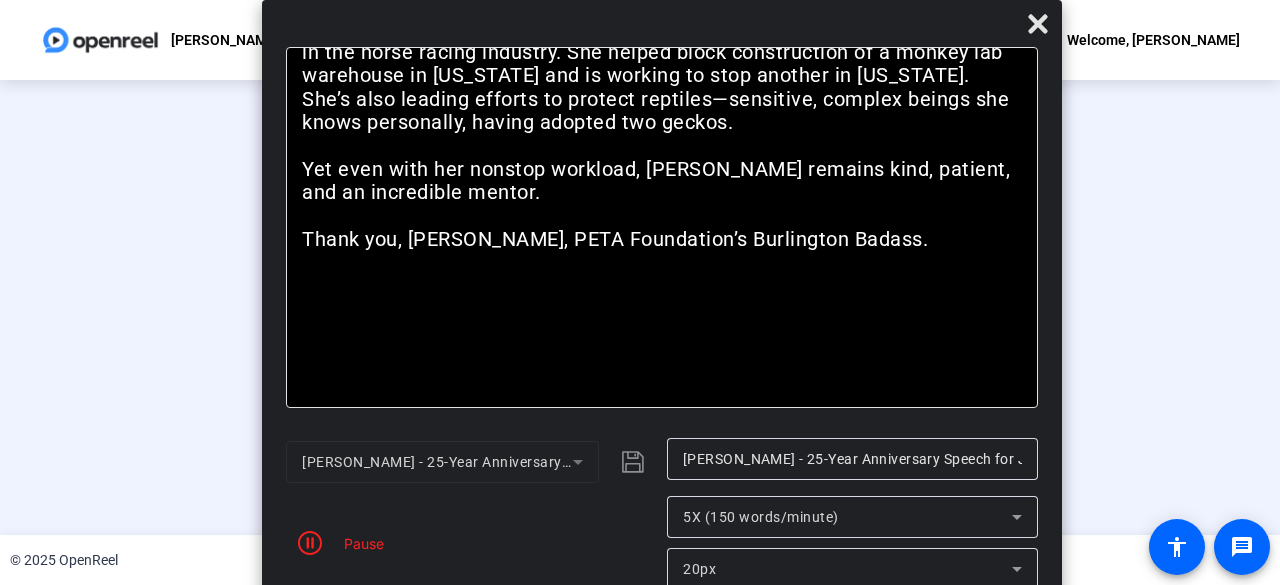 drag, startPoint x: 838, startPoint y: 27, endPoint x: 878, endPoint y: 365, distance: 340.35864 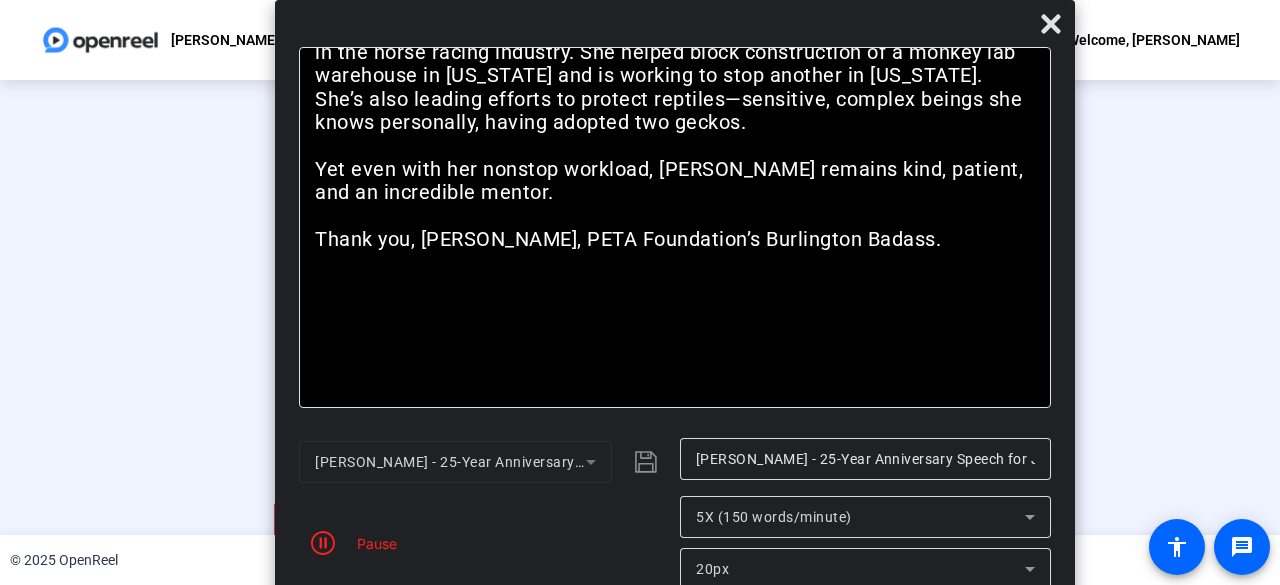 drag, startPoint x: 887, startPoint y: 31, endPoint x: 905, endPoint y: 109, distance: 80.04999 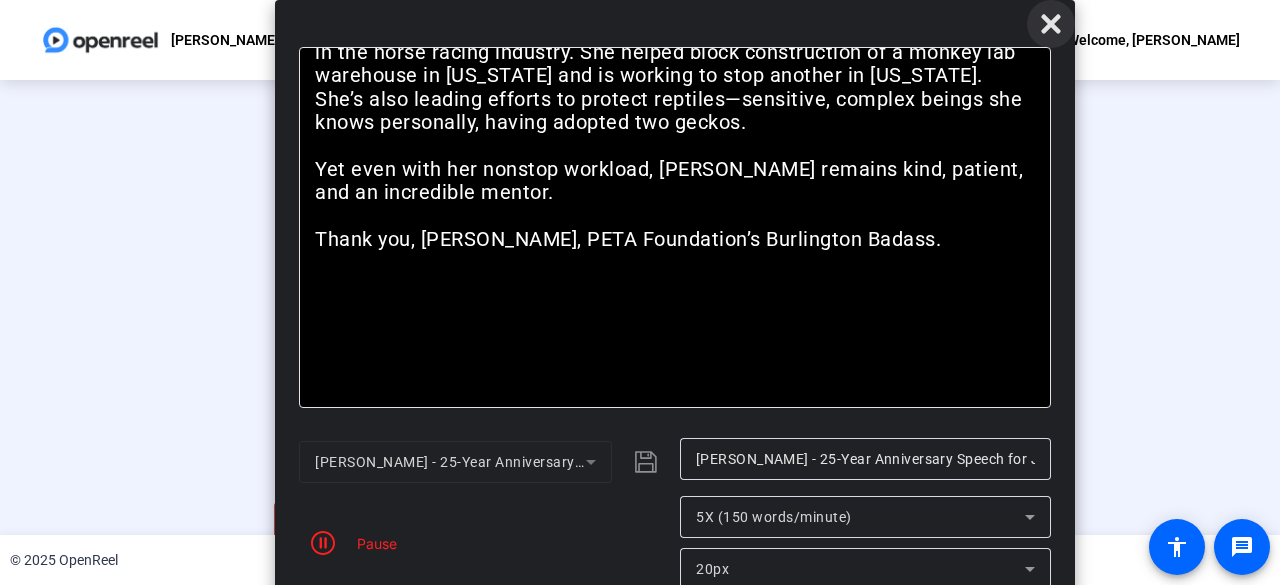 click 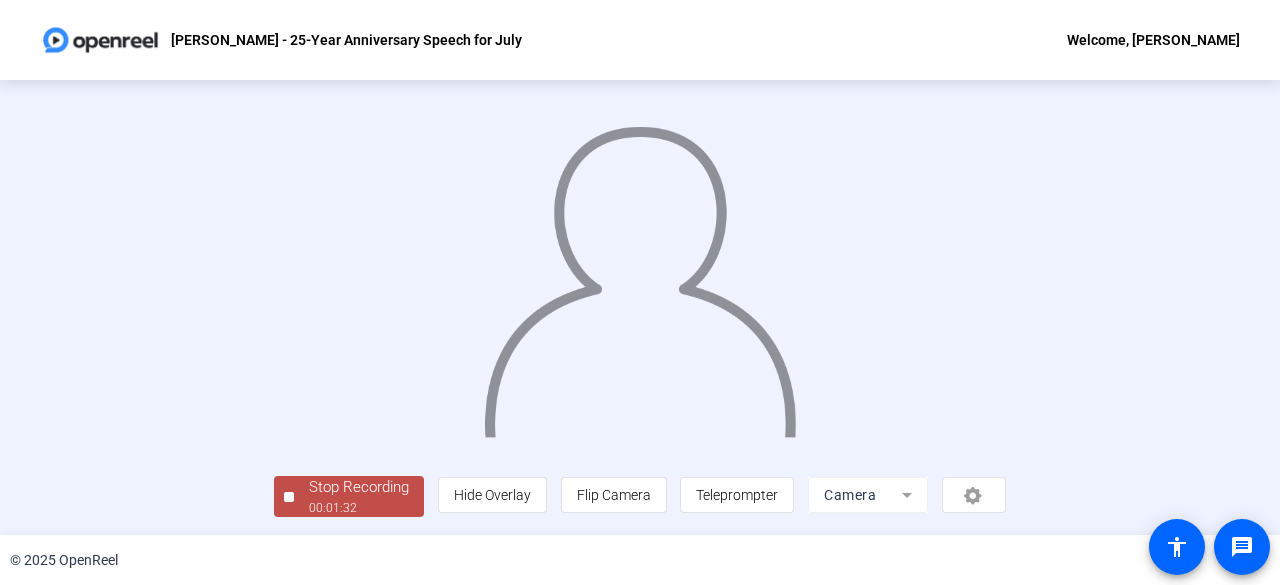 scroll, scrollTop: 123, scrollLeft: 0, axis: vertical 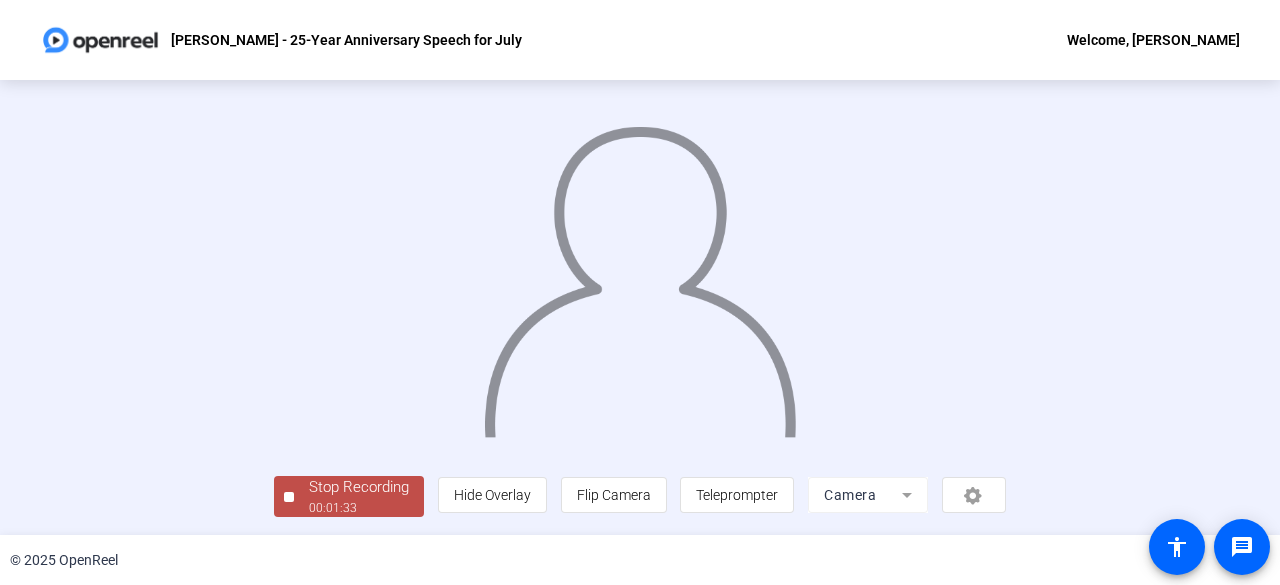 click on "Stop Recording" 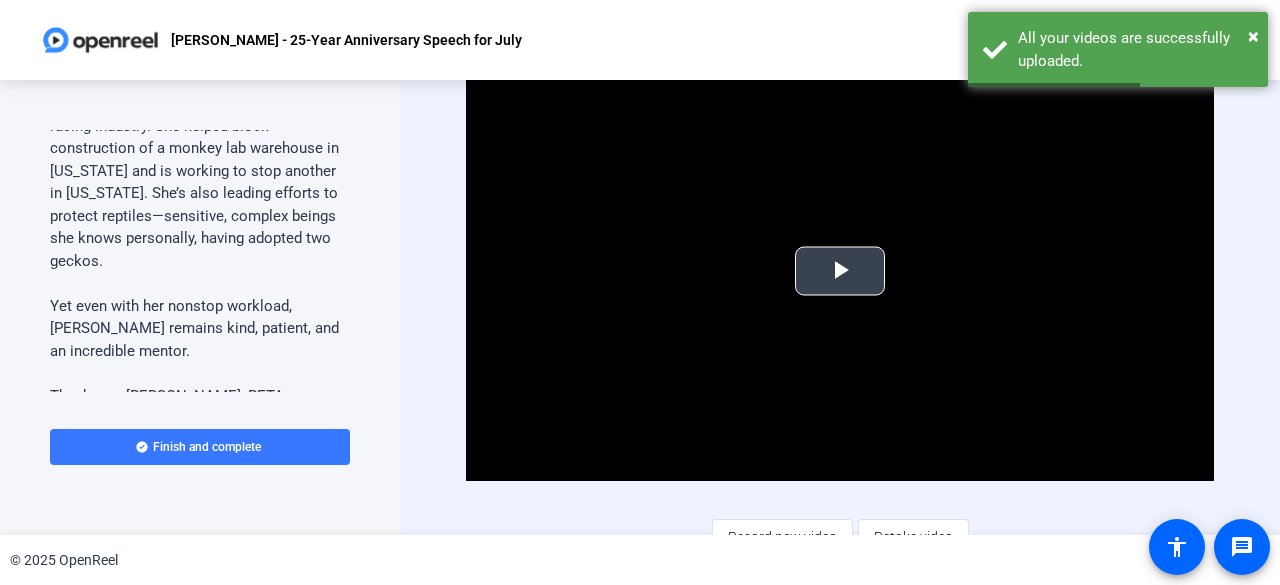 click at bounding box center [840, 271] 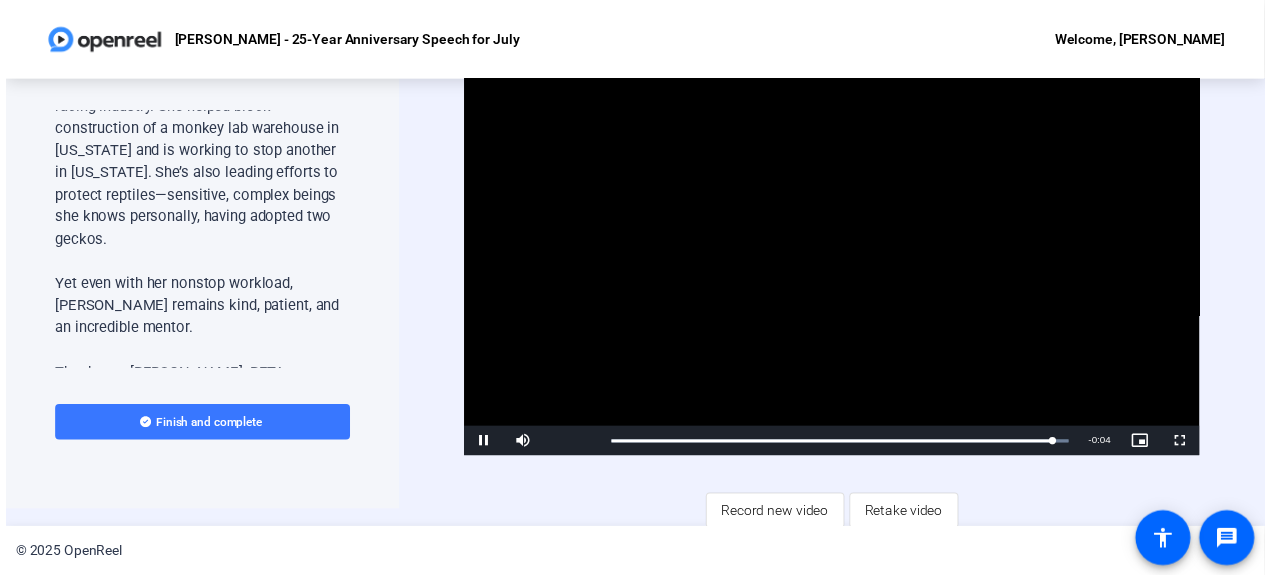 scroll, scrollTop: 23, scrollLeft: 0, axis: vertical 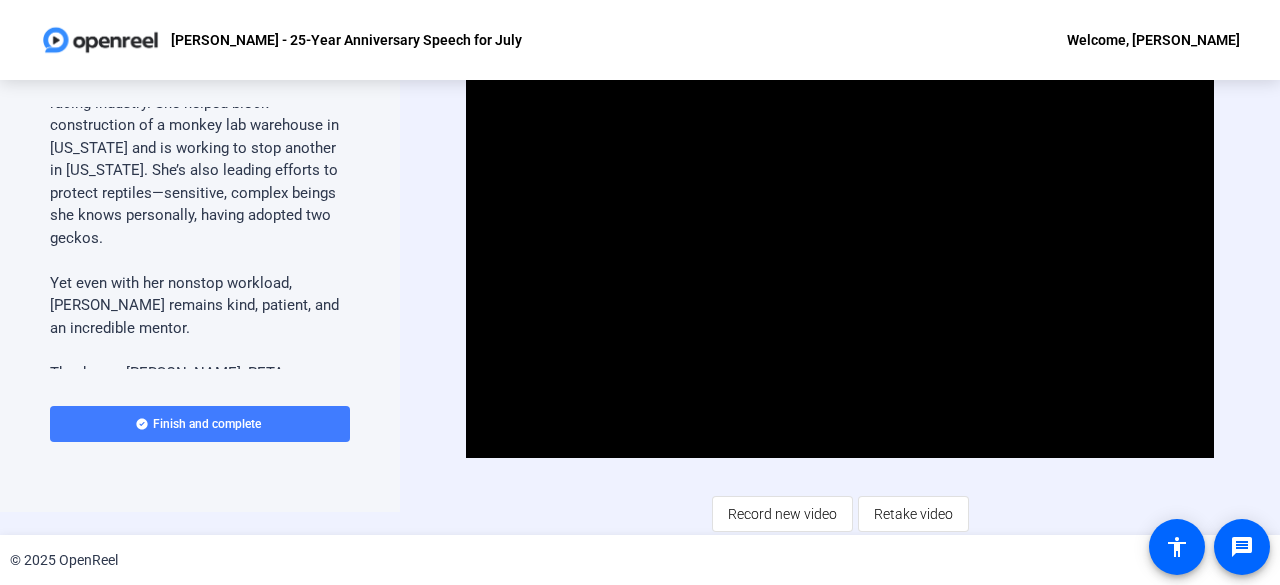 click on "Finish and complete" 